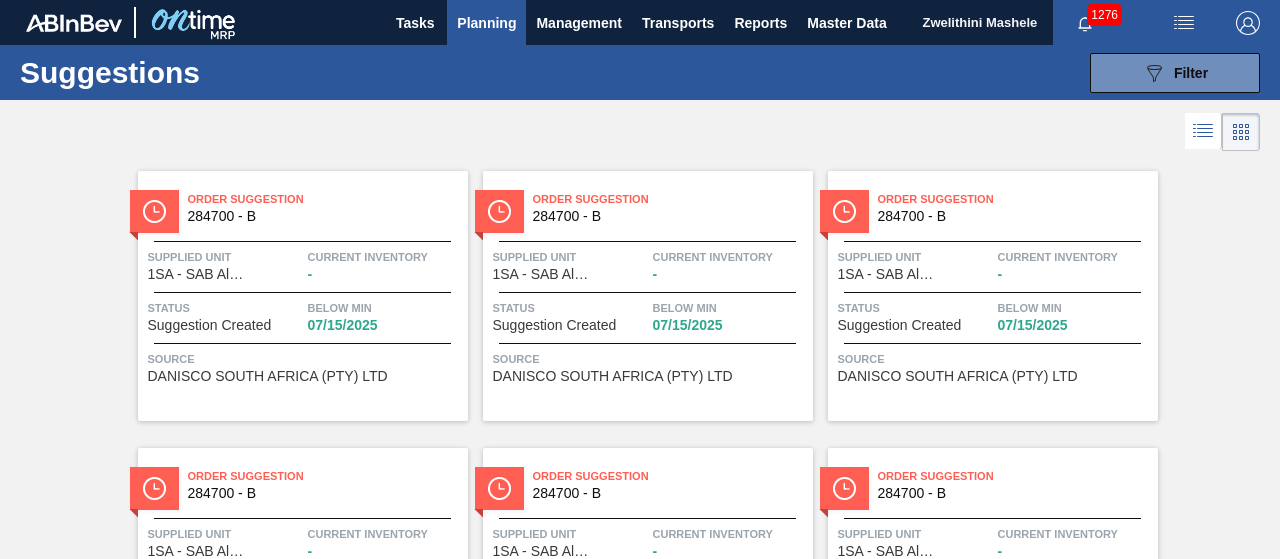 scroll, scrollTop: 0, scrollLeft: 0, axis: both 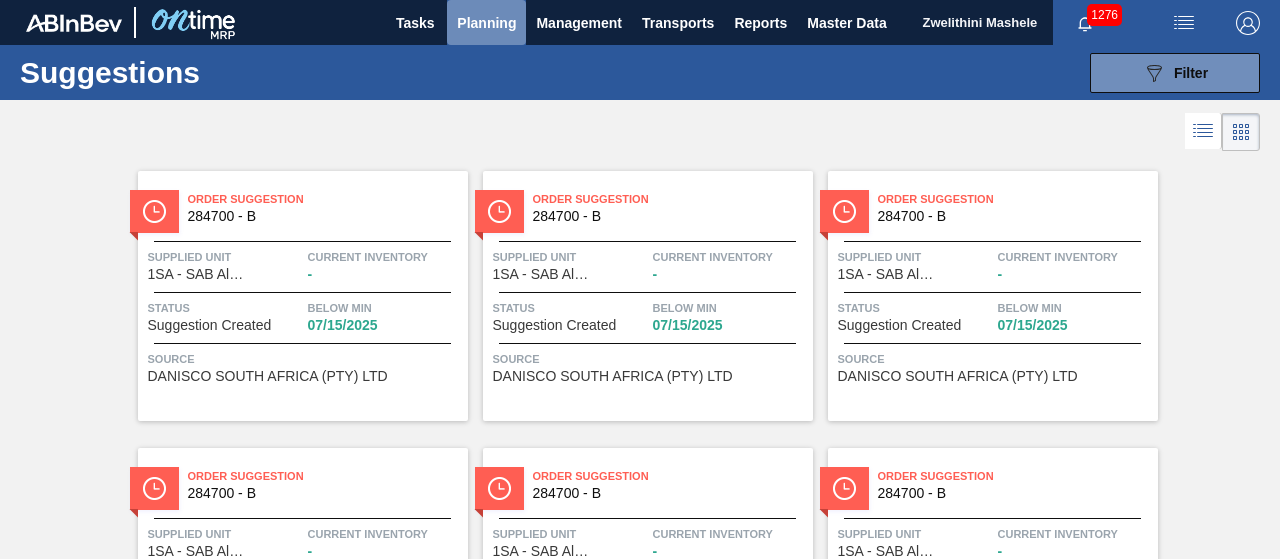 click on "Planning" at bounding box center (486, 23) 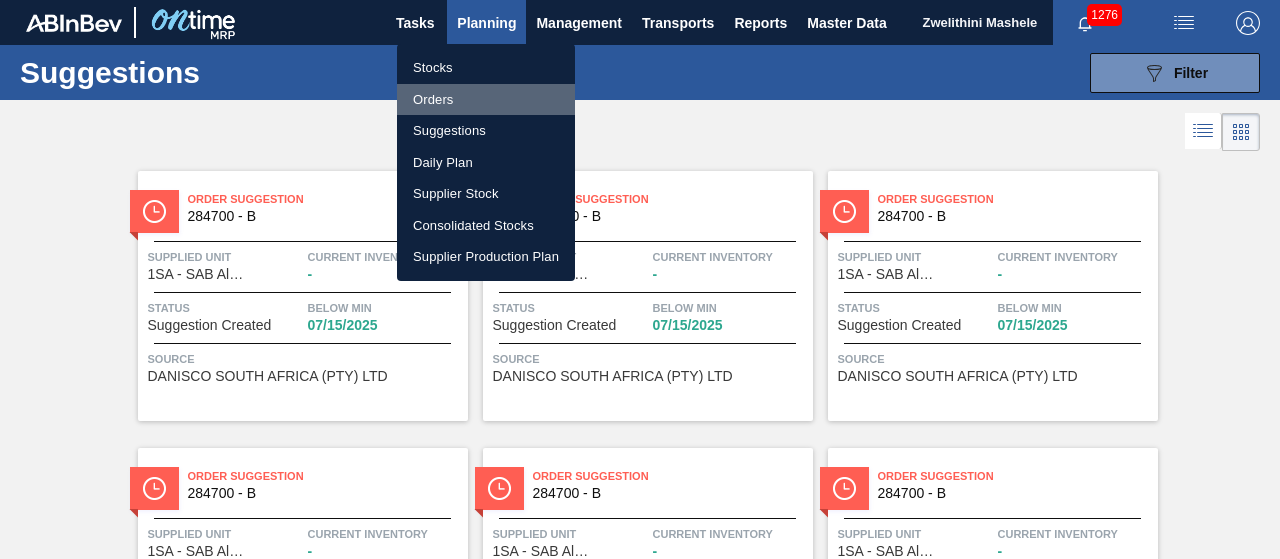 click on "Orders" at bounding box center [486, 100] 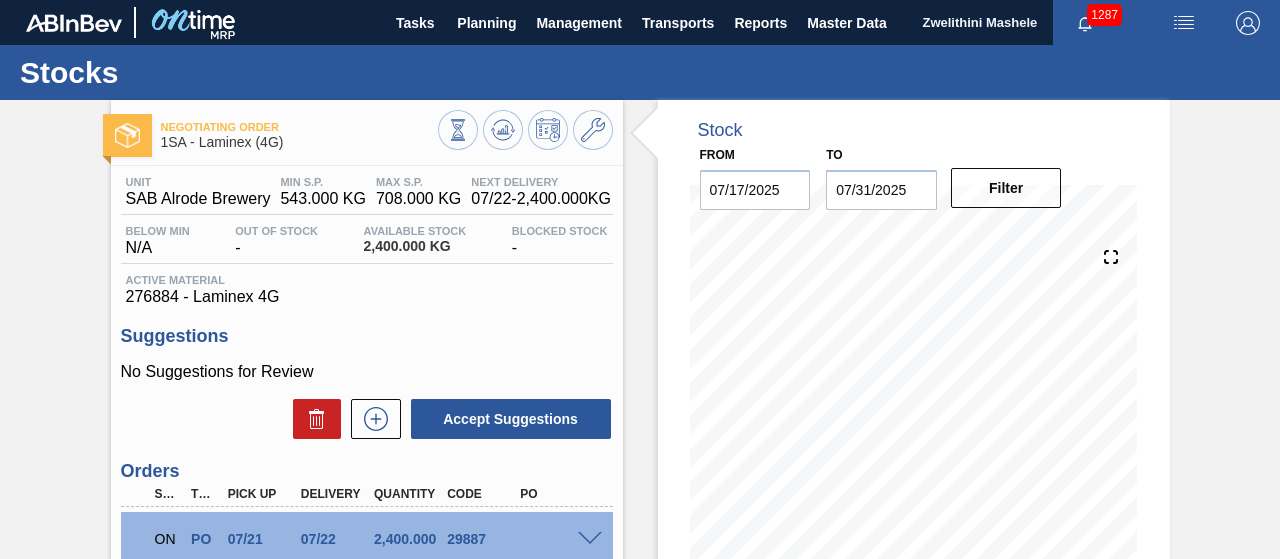 scroll, scrollTop: 0, scrollLeft: 0, axis: both 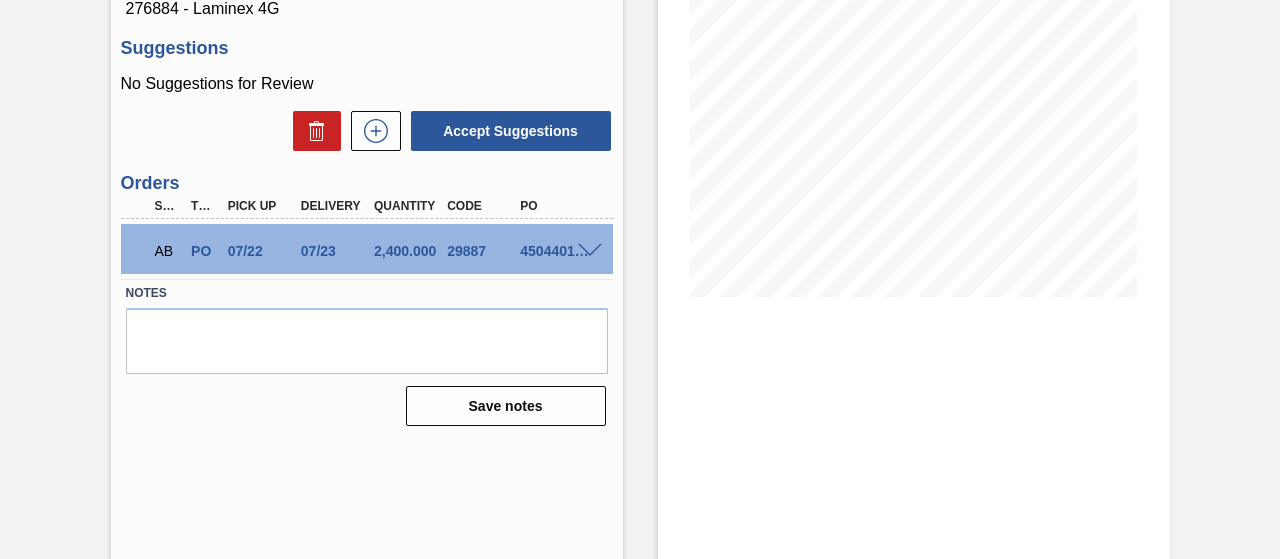 click at bounding box center (590, 251) 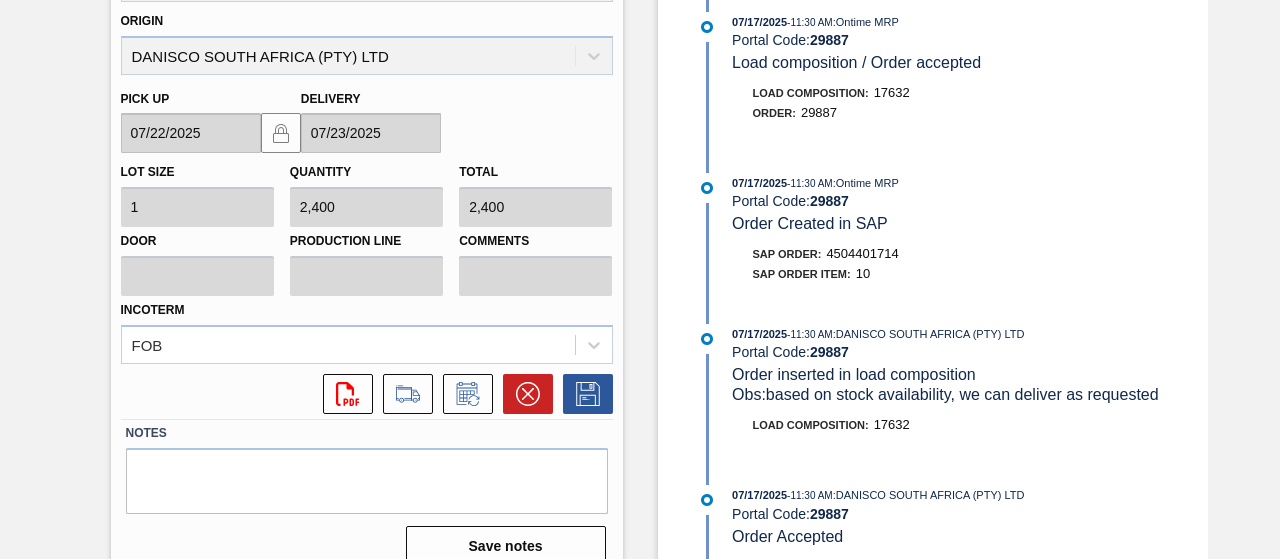 scroll, scrollTop: 659, scrollLeft: 0, axis: vertical 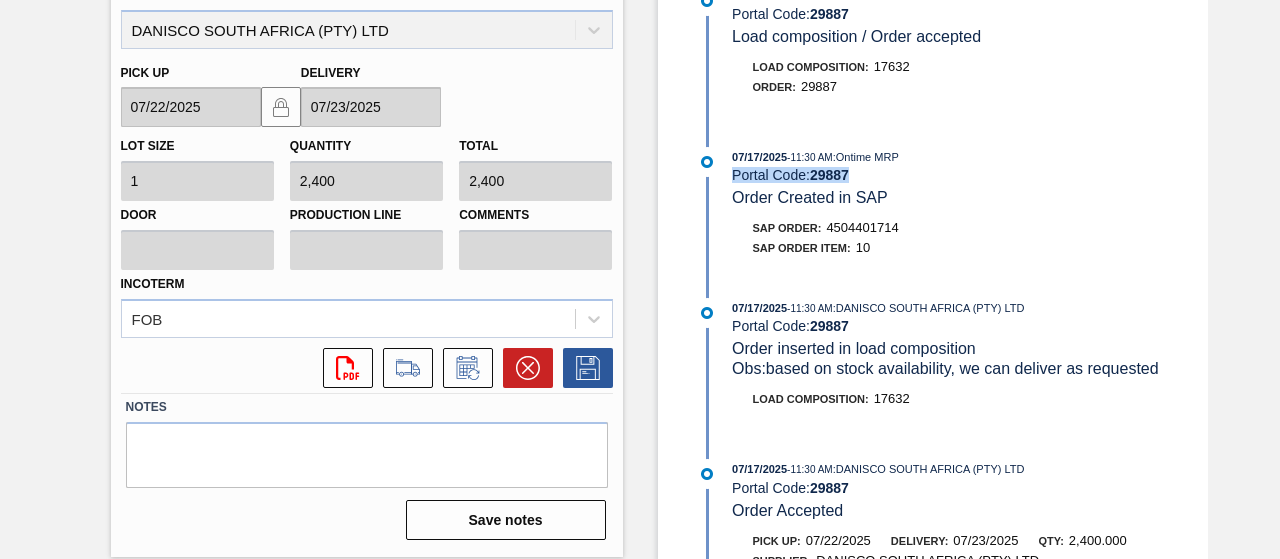 drag, startPoint x: 1202, startPoint y: 160, endPoint x: 1210, endPoint y: 178, distance: 19.697716 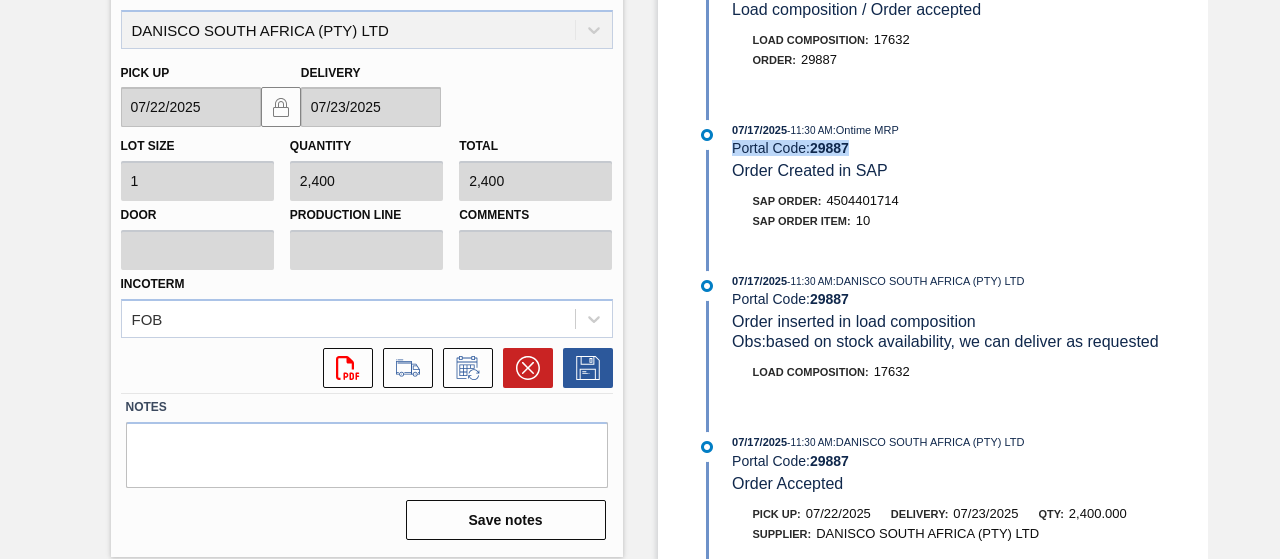 scroll, scrollTop: 0, scrollLeft: 0, axis: both 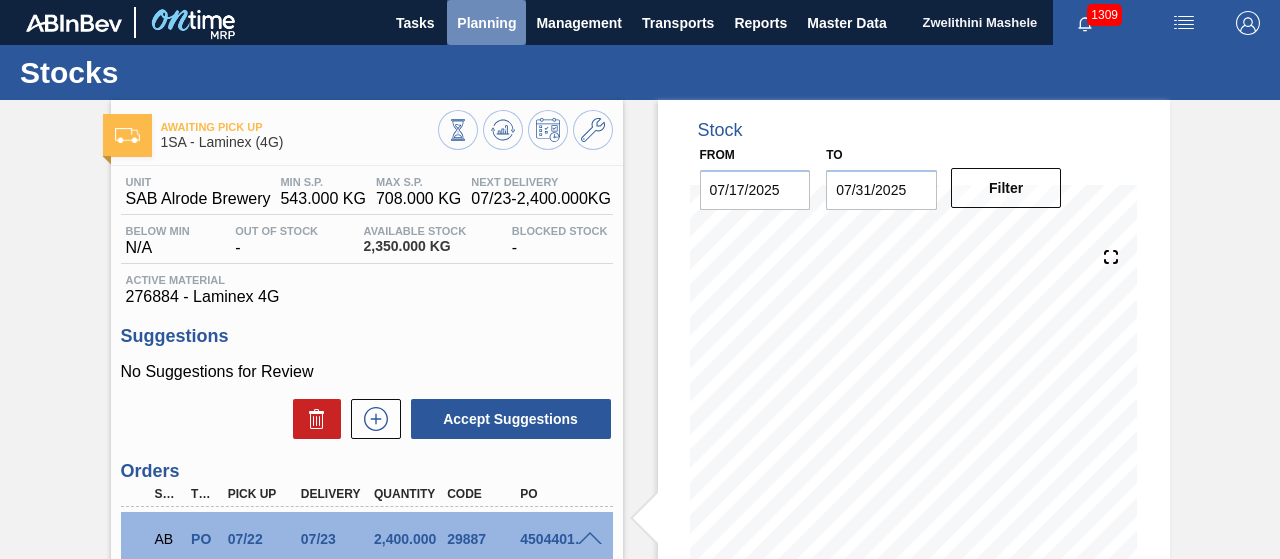 click on "Planning" at bounding box center (486, 23) 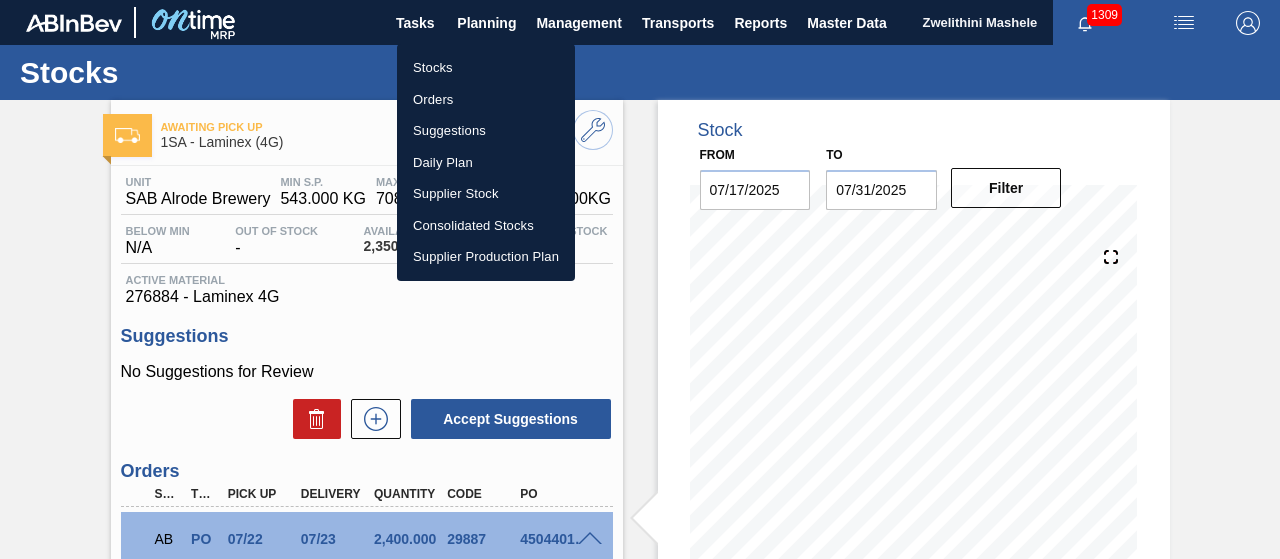 click on "Orders" at bounding box center [486, 100] 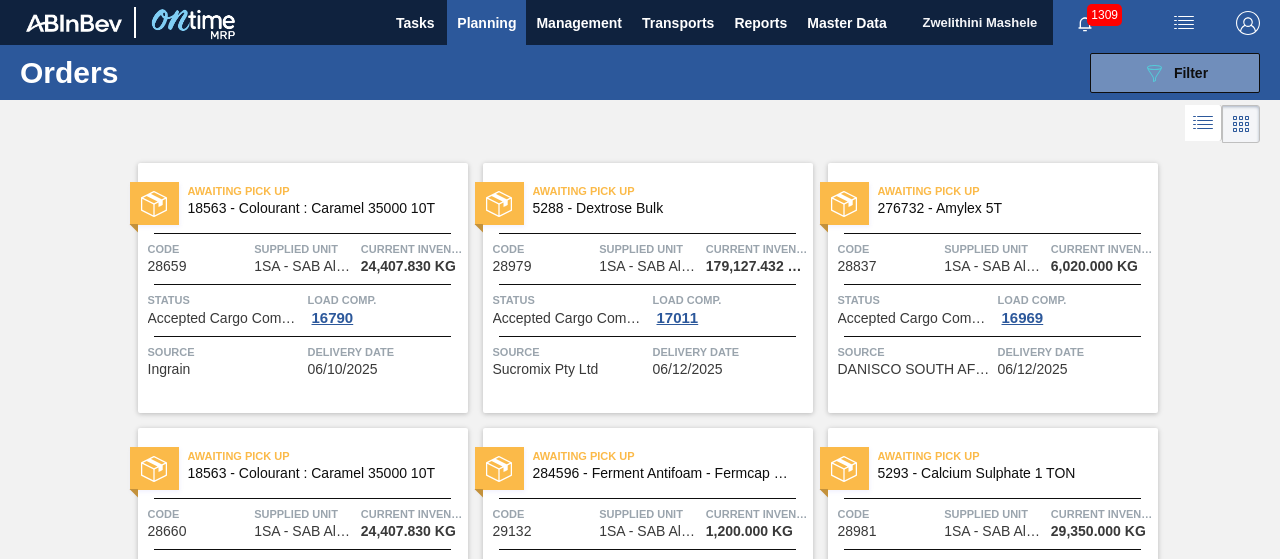click on "1309" at bounding box center (1104, 15) 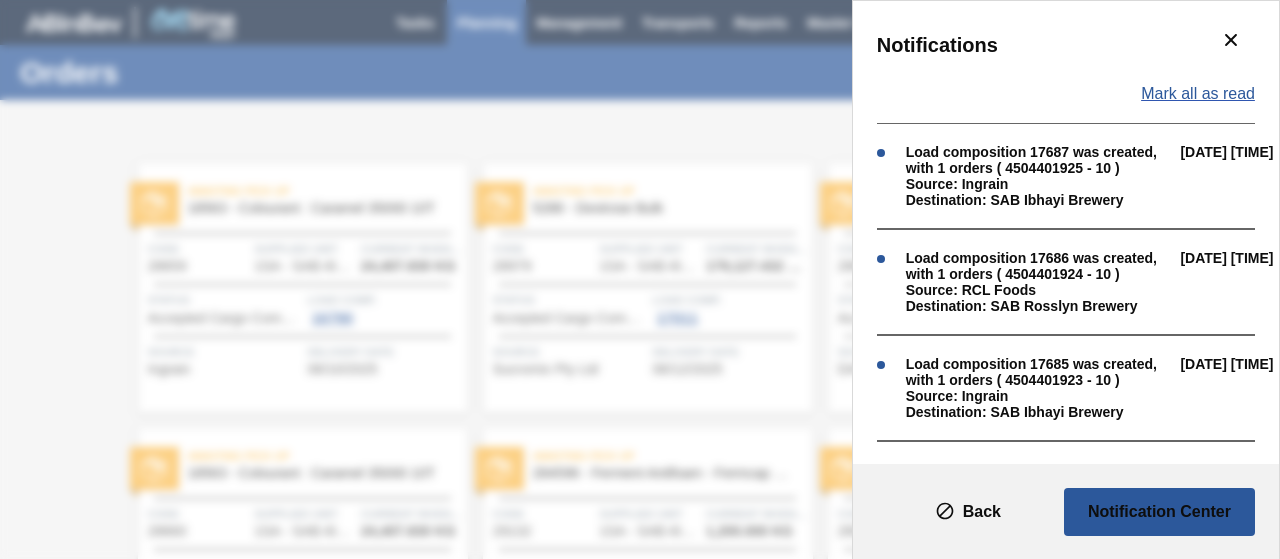 click on "Mark all as read" at bounding box center (1198, 94) 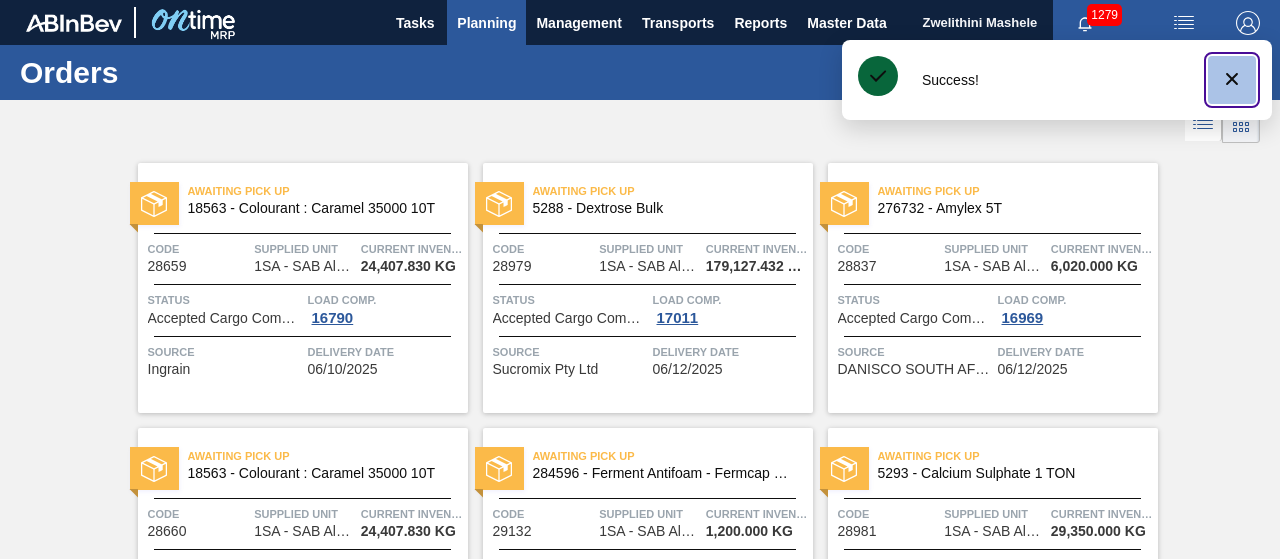 click at bounding box center (1232, 80) 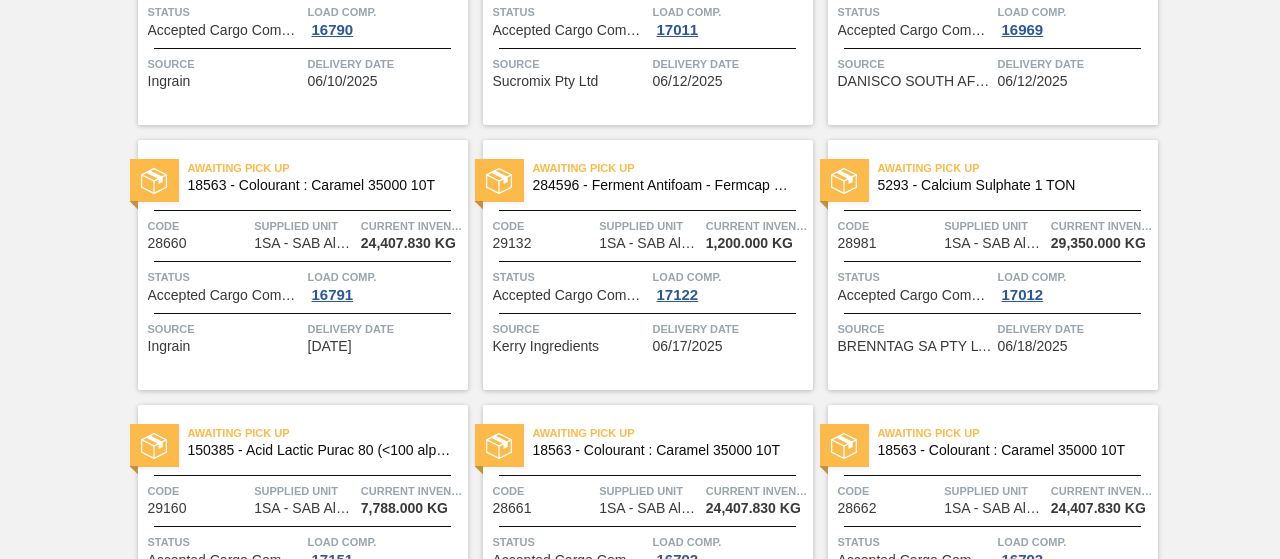 scroll, scrollTop: 0, scrollLeft: 0, axis: both 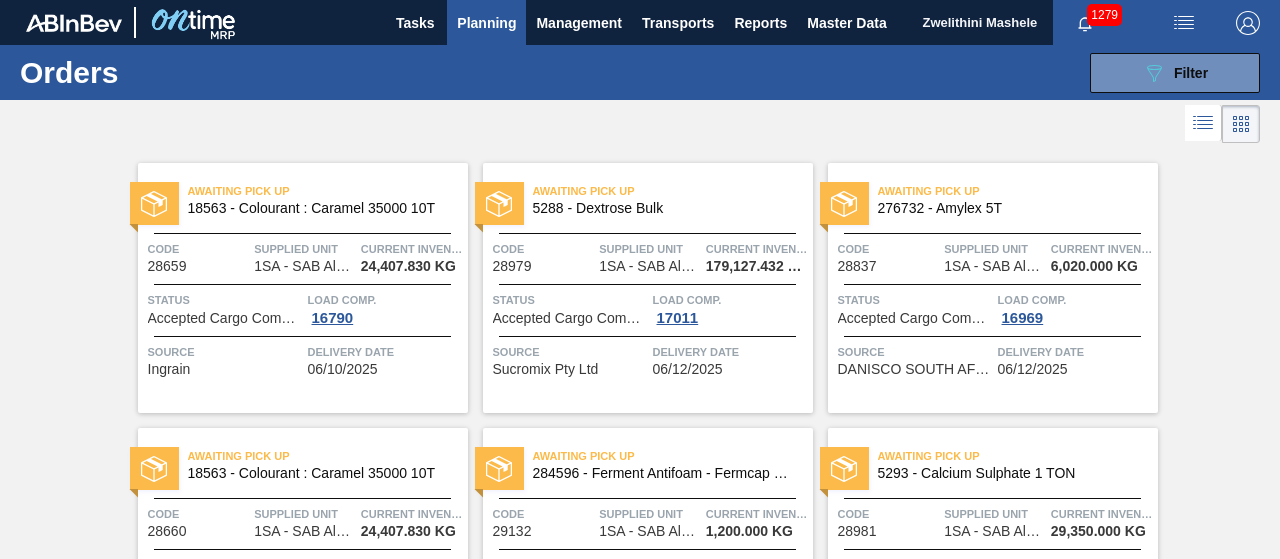 click on "1279" at bounding box center (1104, 15) 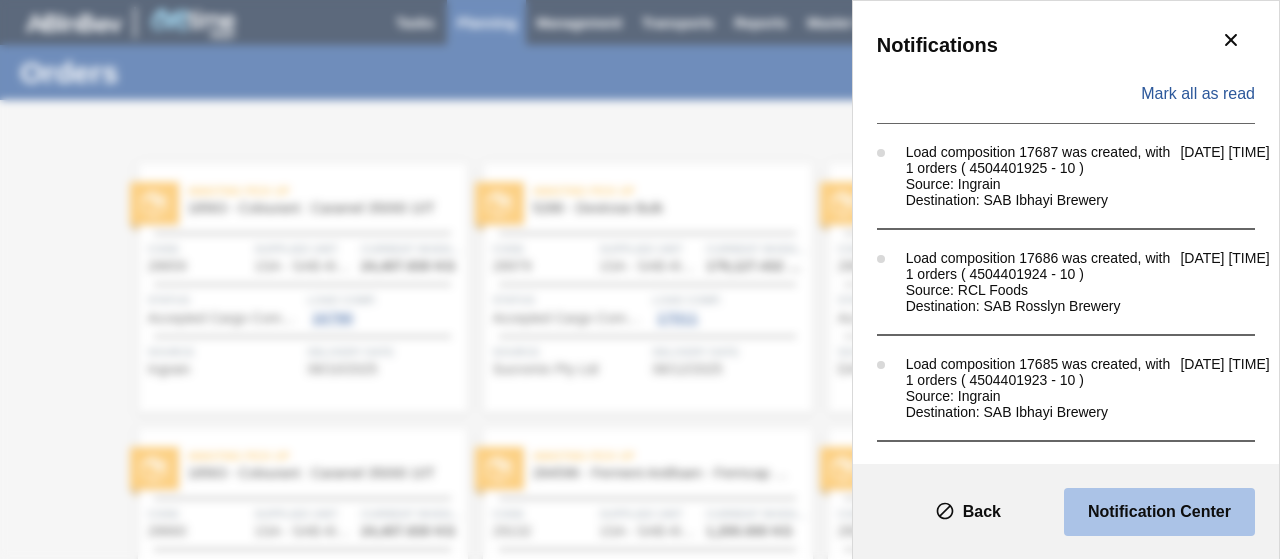 click on "Notification Center" at bounding box center [0, 0] 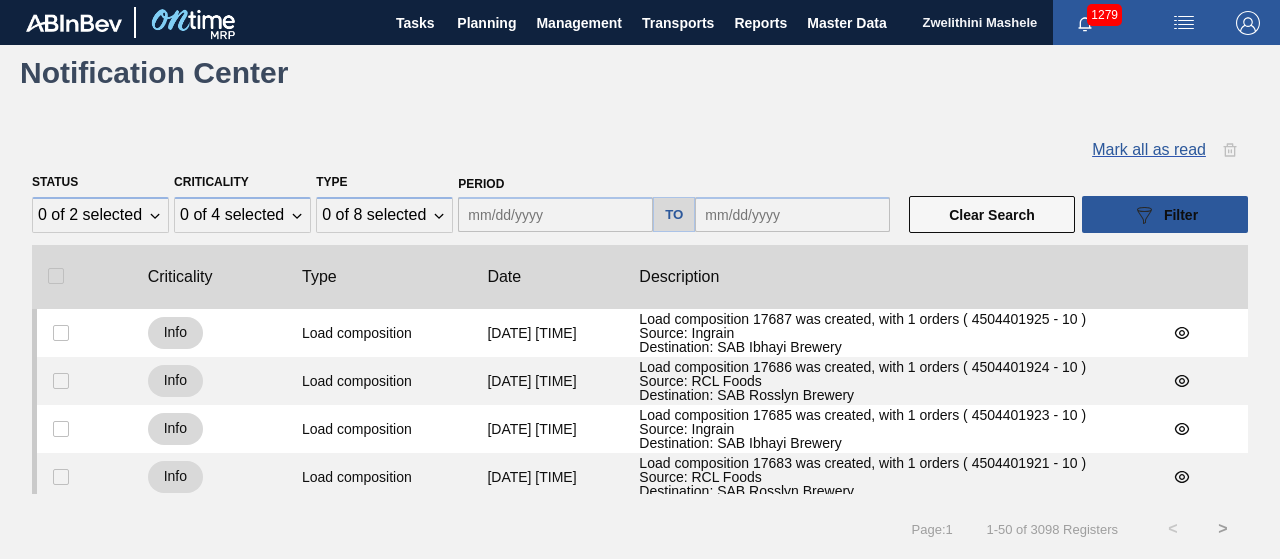 click on "Mark all as read" at bounding box center (1149, 150) 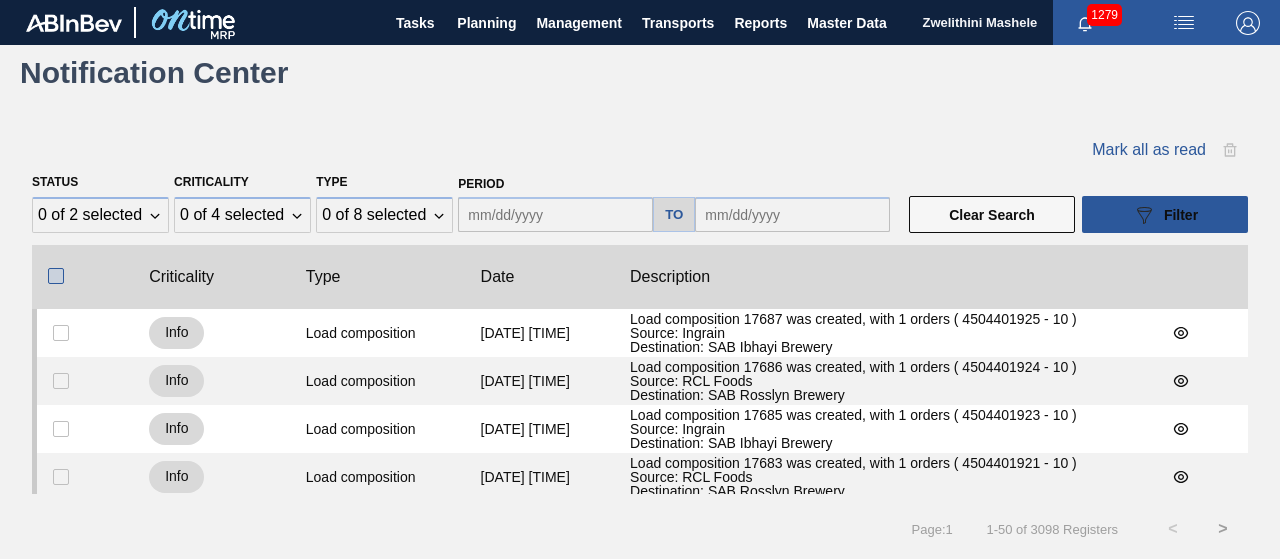 click at bounding box center [56, 276] 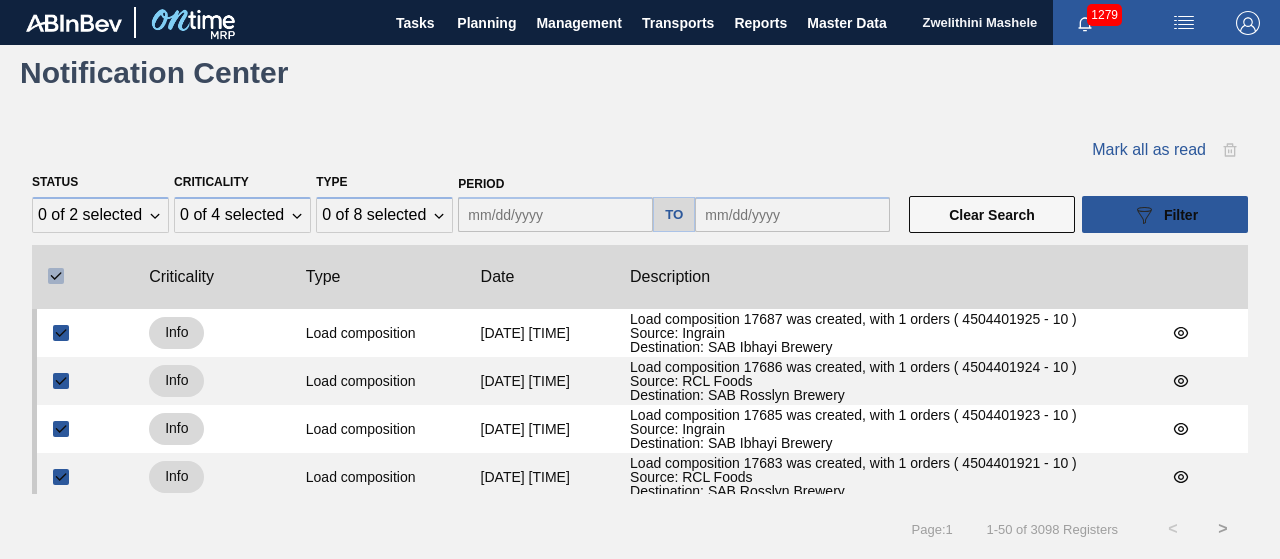 checkbox on "true" 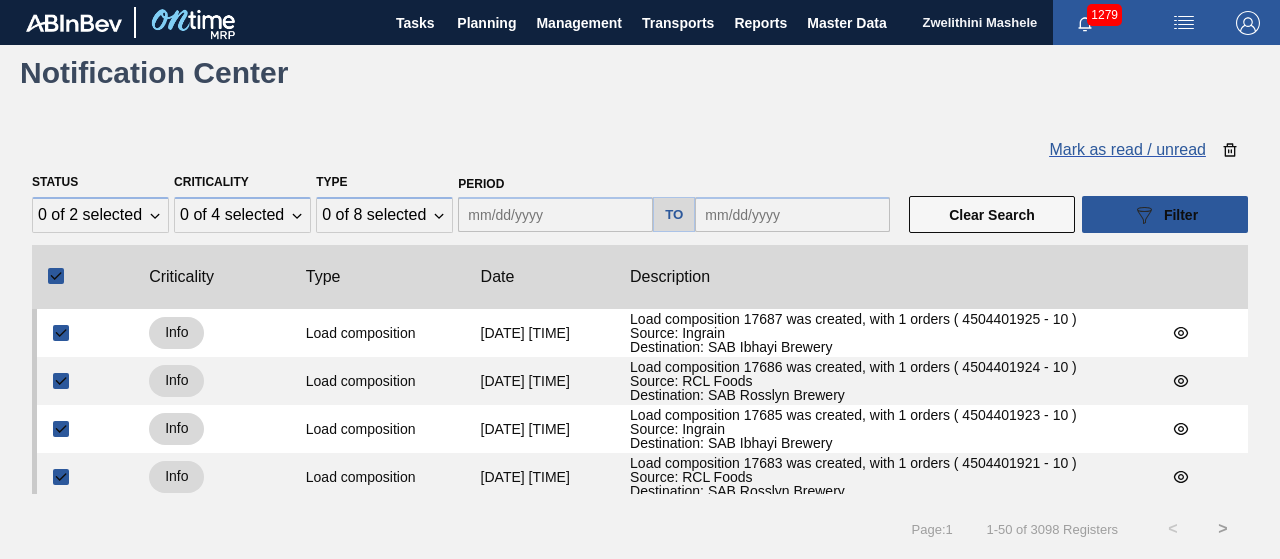 click on "Mark as read / unread" at bounding box center [1127, 150] 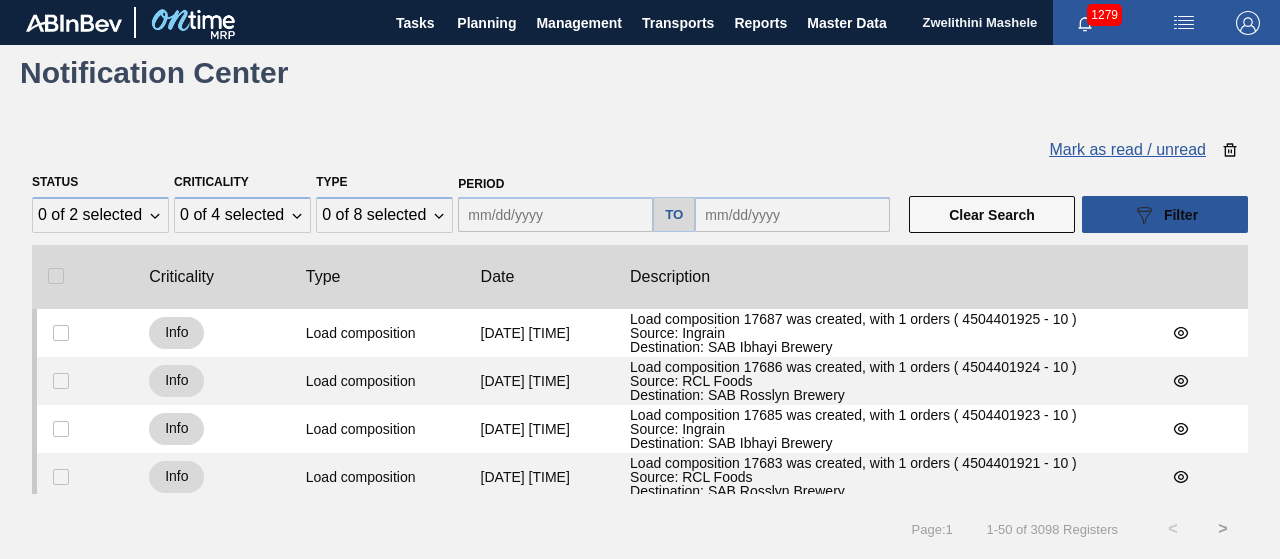 checkbox on "false" 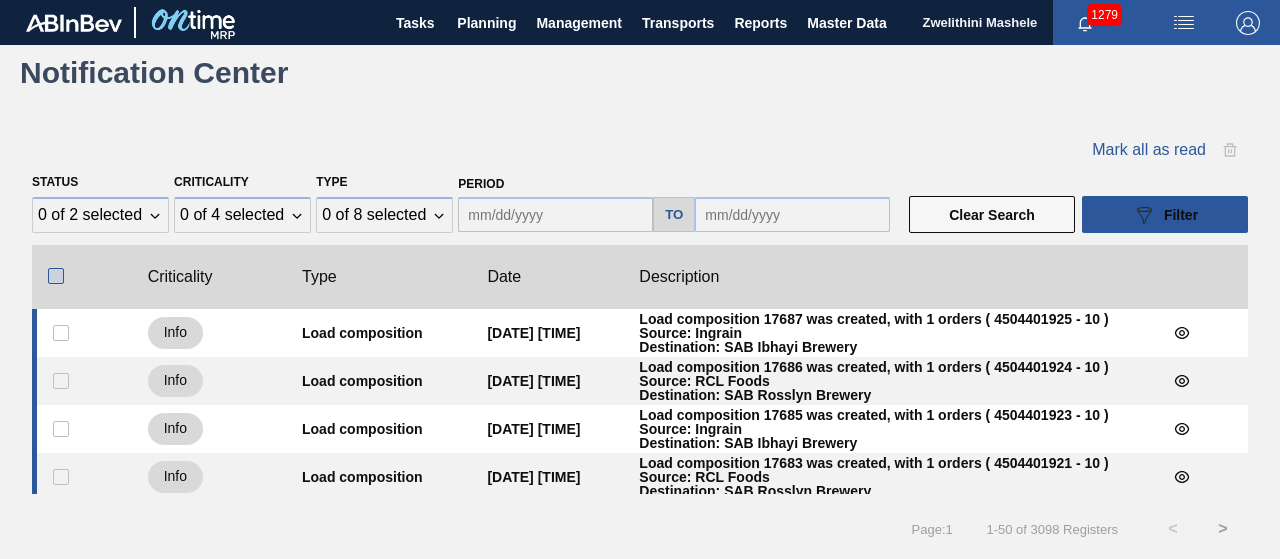 click at bounding box center (56, 276) 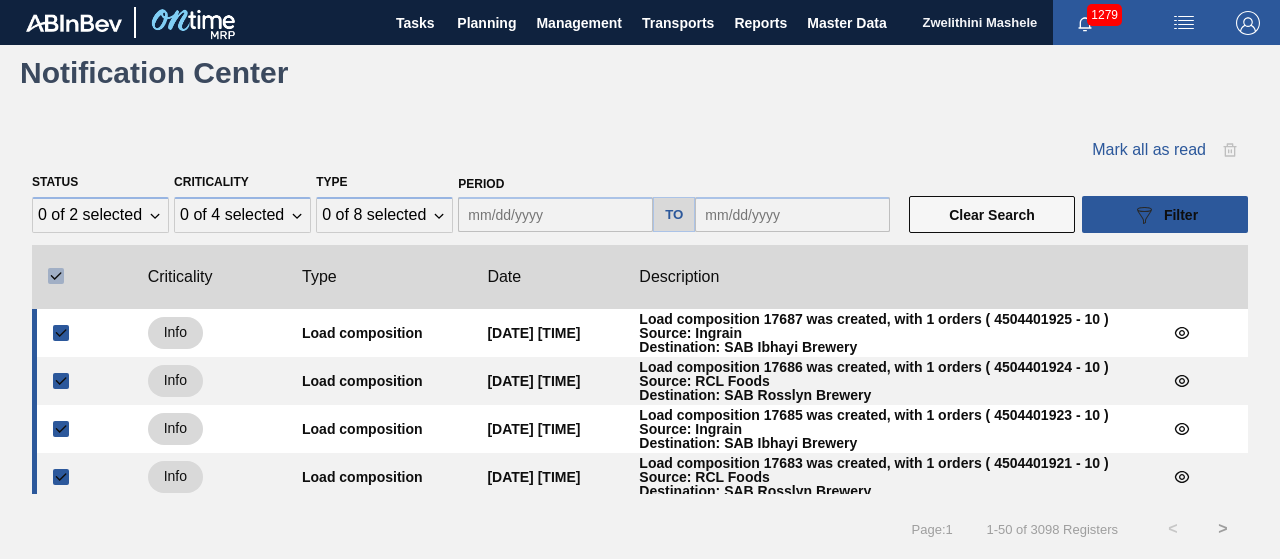 checkbox on "true" 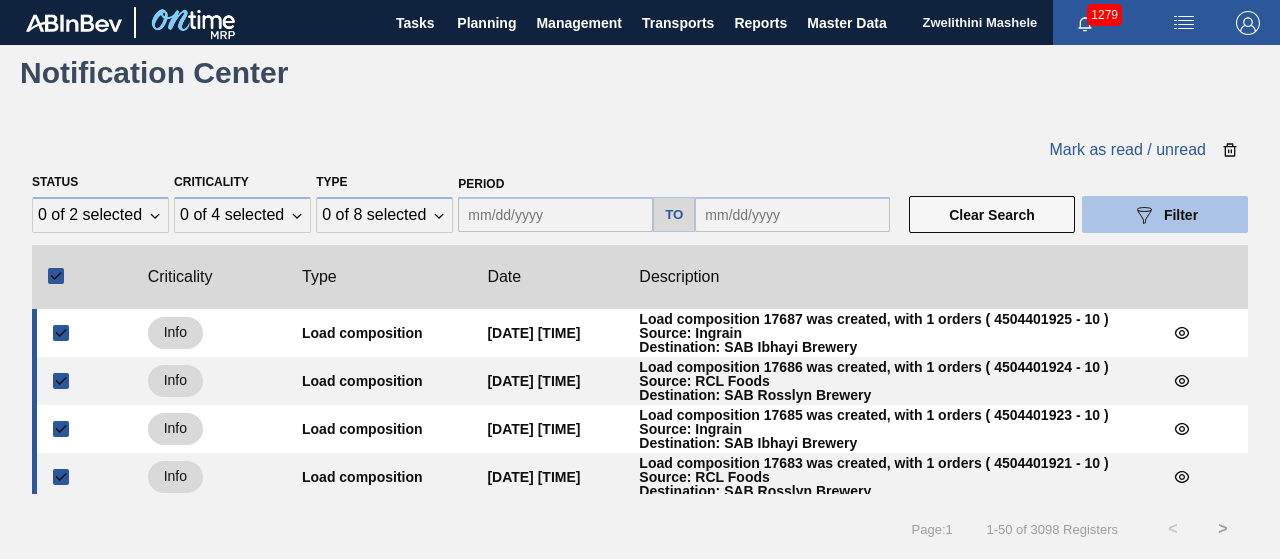 click on "089F7B8B-B2A5-4AFE-B5C0-19BA573D28AC Filter" at bounding box center (1165, 214) 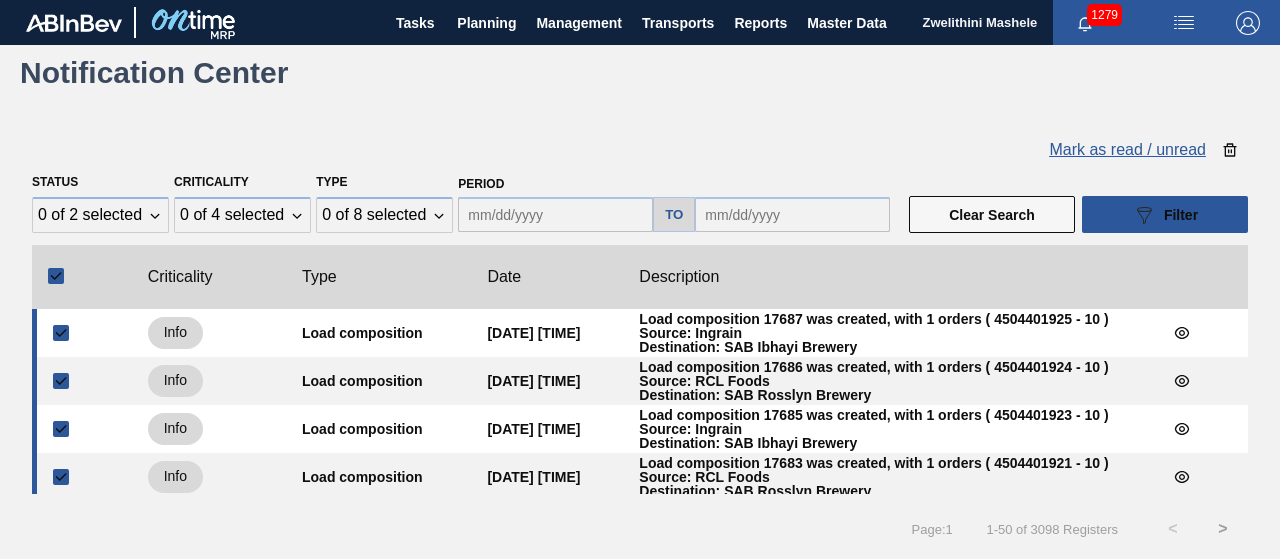click on "Mark as read / unread" at bounding box center [1127, 150] 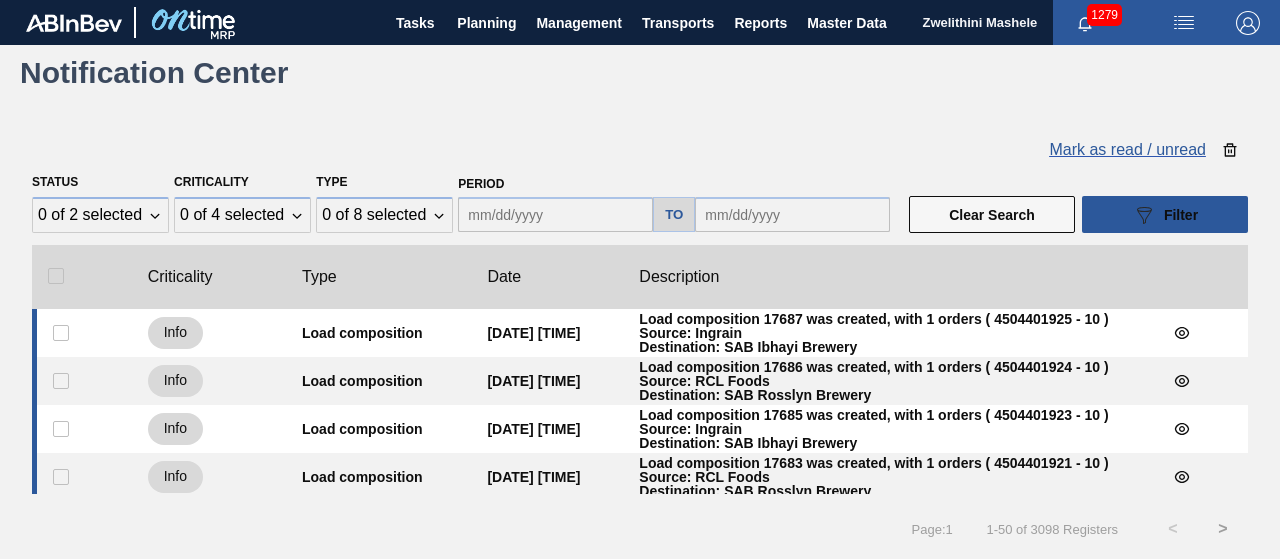 checkbox on "false" 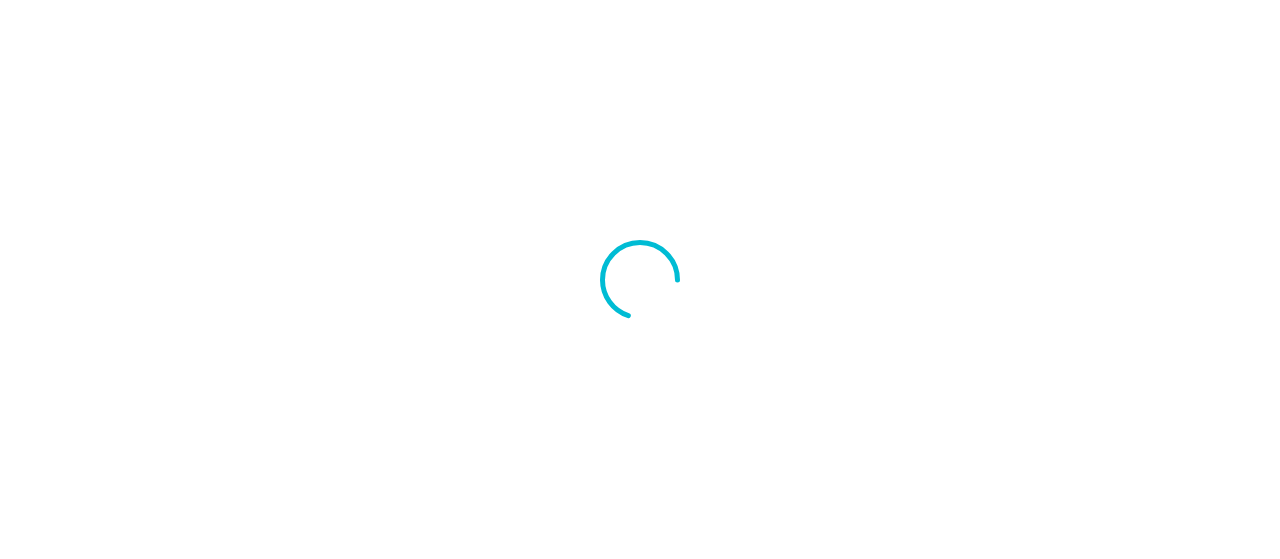 scroll, scrollTop: 0, scrollLeft: 0, axis: both 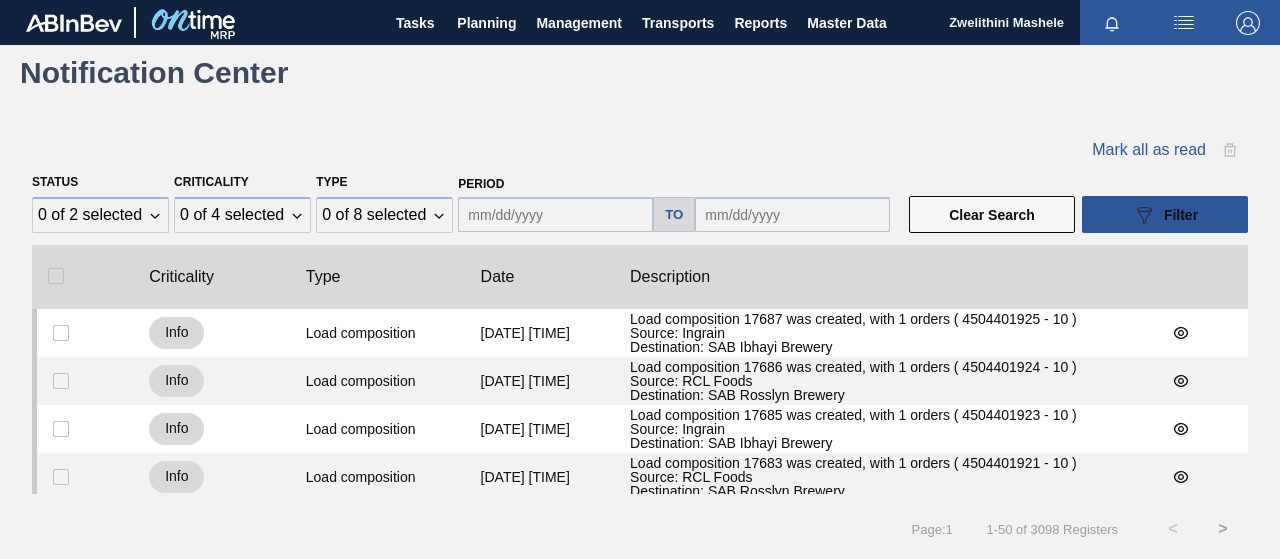 drag, startPoint x: 1276, startPoint y: 213, endPoint x: 1279, endPoint y: 309, distance: 96.04687 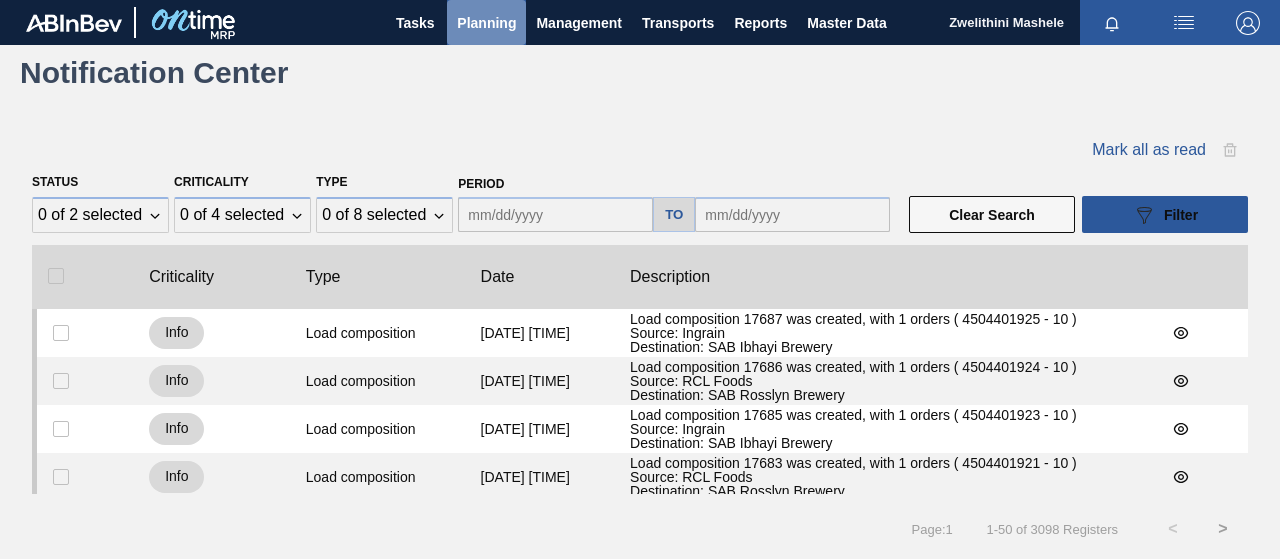 click on "Planning" at bounding box center (486, 23) 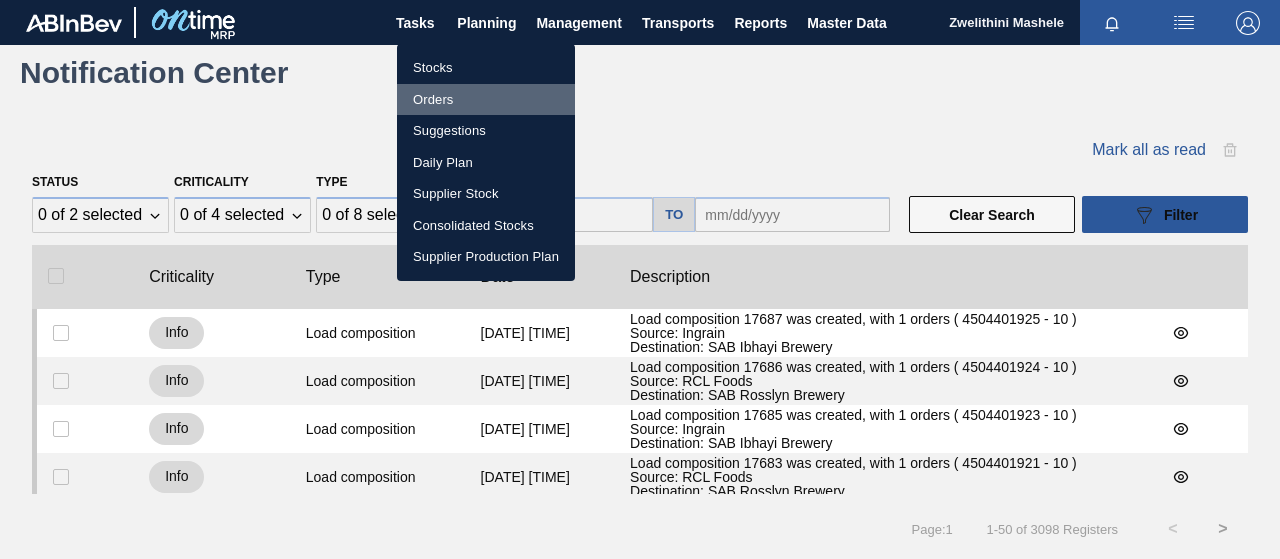 click on "Orders" at bounding box center (486, 100) 